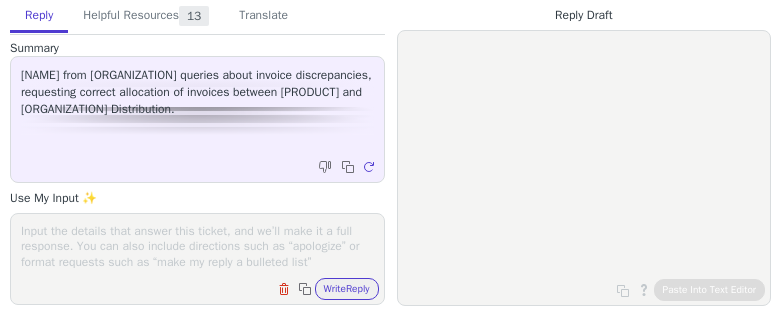 scroll, scrollTop: 0, scrollLeft: 0, axis: both 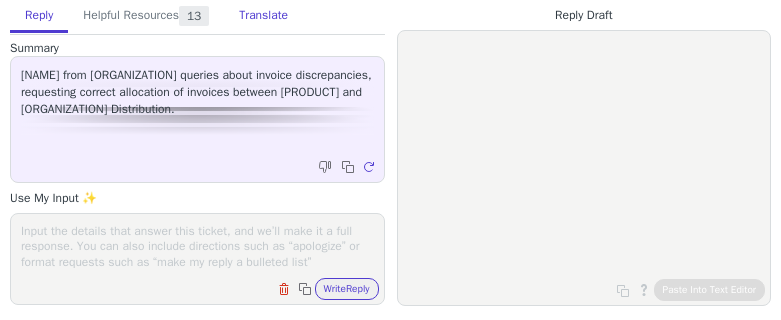 click on "Translate" at bounding box center (263, 16) 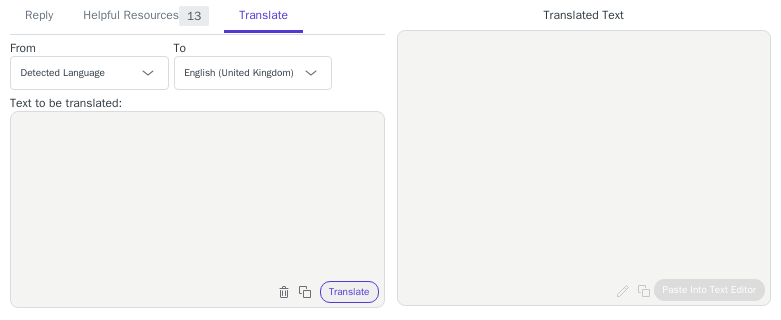 click at bounding box center (197, 197) 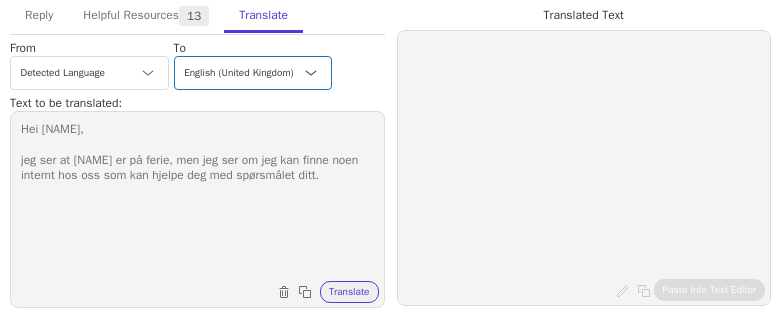 type on "Hei [NAME],
jeg ser at [NAME] er på ferie, men jeg ser om jeg kan finne noen internt hos oss som kan hjelpe deg med spørsmålet ditt." 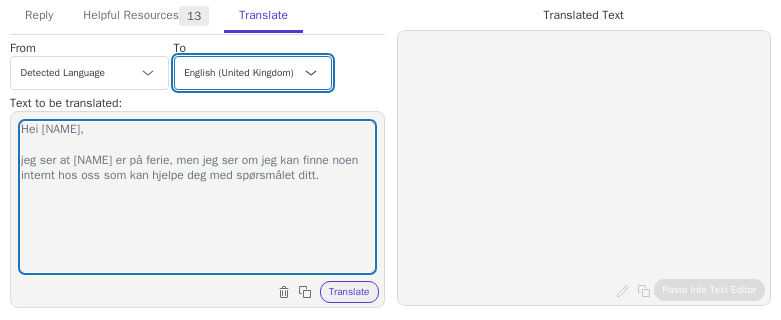 click on "Czech English Danish - dansk Dutch French French (Canada) German Italian Japanese Korean Norwegian Polish Portuguese Portuguese (Brazil) Slovak Spanish Swedish - svenska English (United Kingdom) Norwegian - norsk" at bounding box center [253, 73] 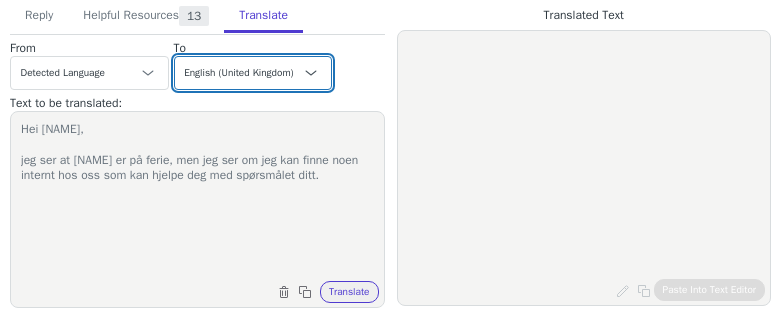 select on "sv" 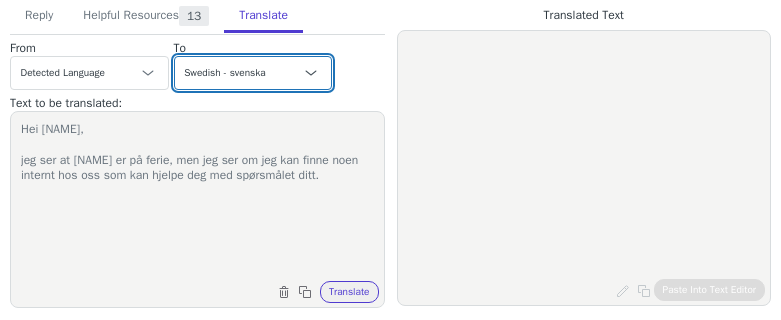 click on "Czech English Danish - dansk Dutch French French (Canada) German Italian Japanese Korean Norwegian Polish Portuguese Portuguese (Brazil) Slovak Spanish Swedish - svenska English (United Kingdom) Norwegian - norsk" at bounding box center (253, 73) 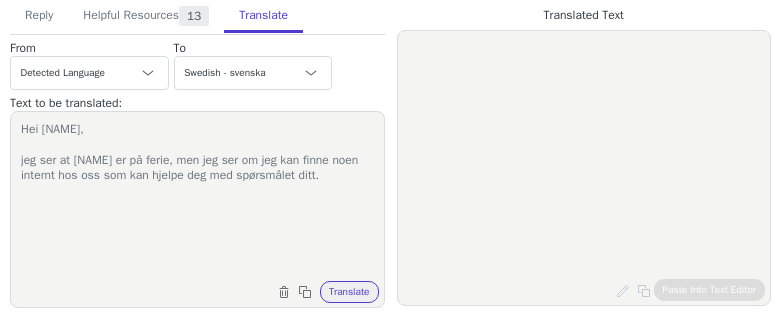 click on "Hei [NAME],
jeg ser at [NAME] er på ferie, men jeg ser om jeg kan finne noen internt hos oss som kan hjelpe deg med spørsmålet ditt." at bounding box center [197, 197] 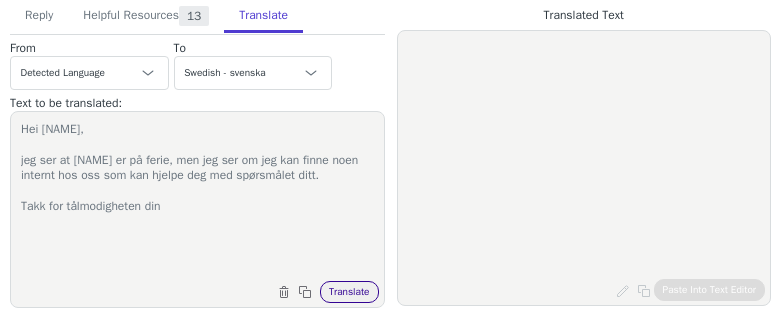 type on "Hei [NAME],
jeg ser at [NAME] er på ferie, men jeg ser om jeg kan finne noen internt hos oss som kan hjelpe deg med spørsmålet ditt.
Takk for tålmodigheten din" 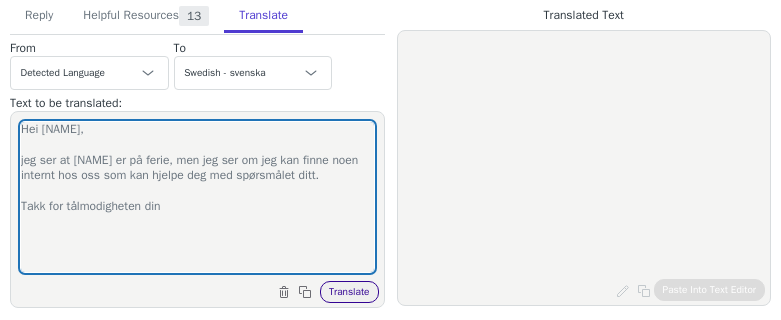 click on "Translate" at bounding box center [349, 292] 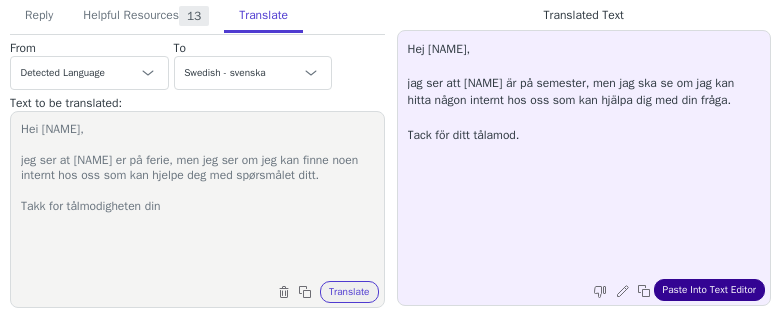 click on "Paste Into Text Editor" at bounding box center [709, 290] 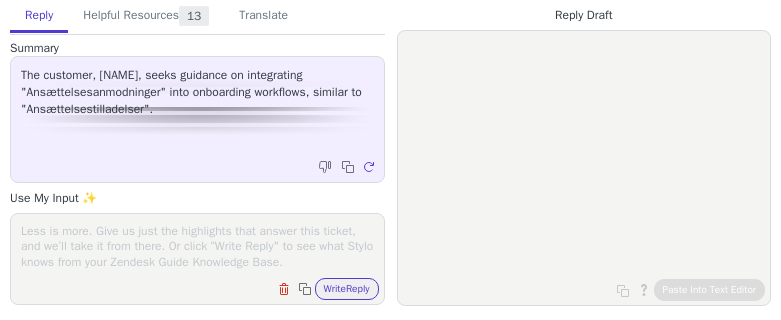 scroll, scrollTop: 0, scrollLeft: 0, axis: both 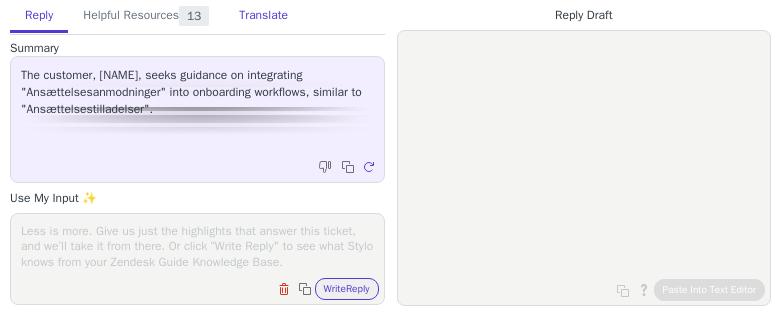 click on "Translate" at bounding box center [263, 16] 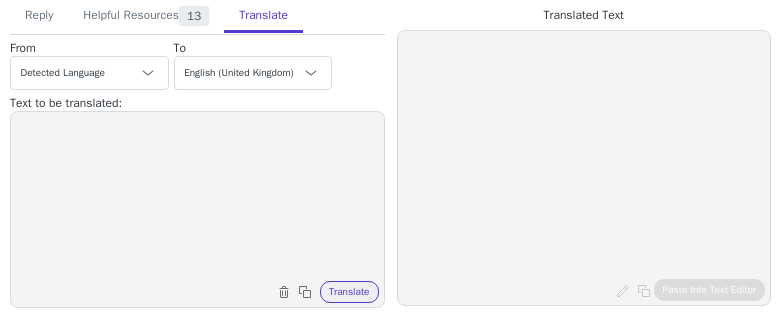 click at bounding box center (197, 197) 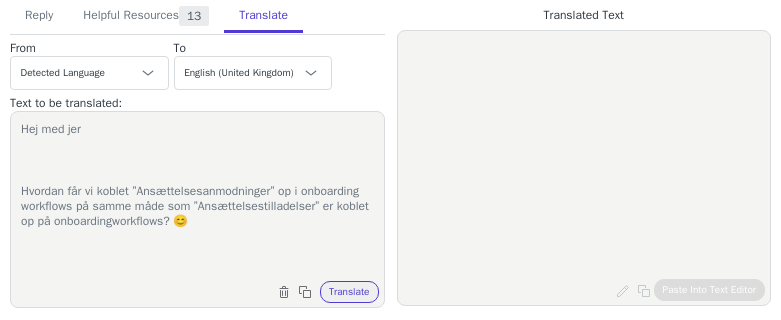 scroll, scrollTop: 35, scrollLeft: 0, axis: vertical 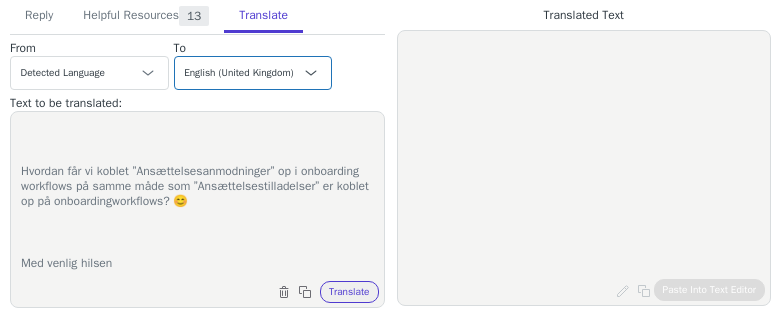 type on "Hej med jer
Hvordan får vi koblet ”Ansættelsesanmodninger” op i onboarding workflows på samme måde som ”Ansættelsestilladelser” er koblet op på onboardingworkflows? 😊
Med venlig hilsen" 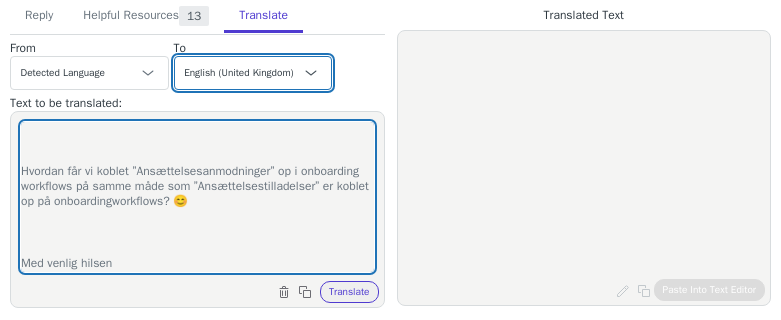 click on "Czech English Danish - dansk Dutch French French (Canada) German Italian Japanese Korean Norwegian Polish Portuguese Portuguese (Brazil) Slovak Spanish Swedish - svenska English (United Kingdom) Norwegian - norsk" at bounding box center [253, 73] 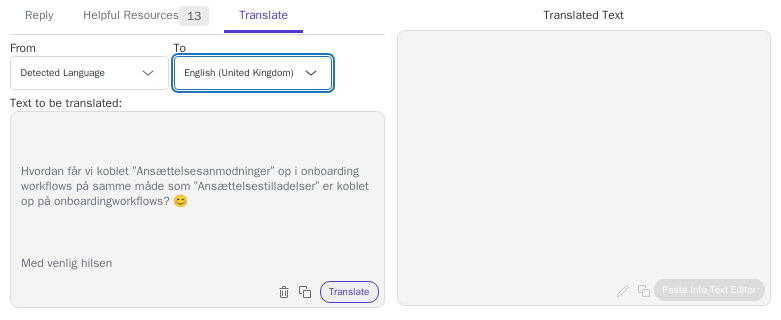 select on "no" 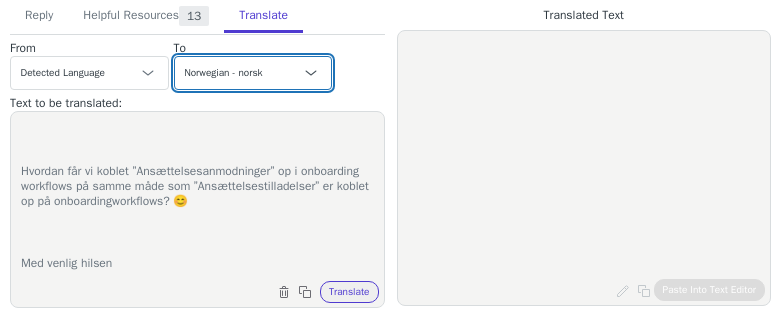 click on "Czech English Danish - dansk Dutch French French (Canada) German Italian Japanese Korean Norwegian Polish Portuguese Portuguese (Brazil) Slovak Spanish Swedish - svenska English (United Kingdom) Norwegian - norsk" at bounding box center (253, 73) 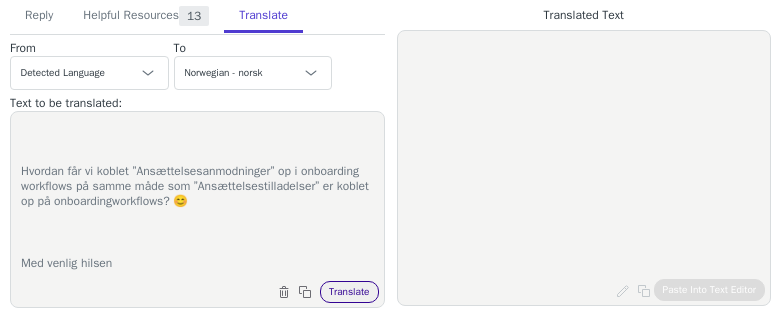 click on "Translate" at bounding box center (349, 292) 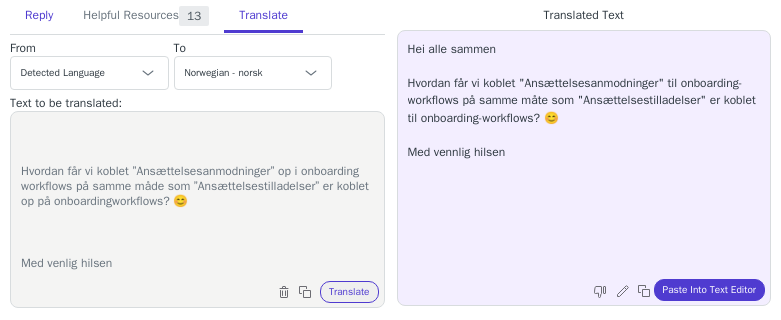 click on "Reply" at bounding box center (39, 16) 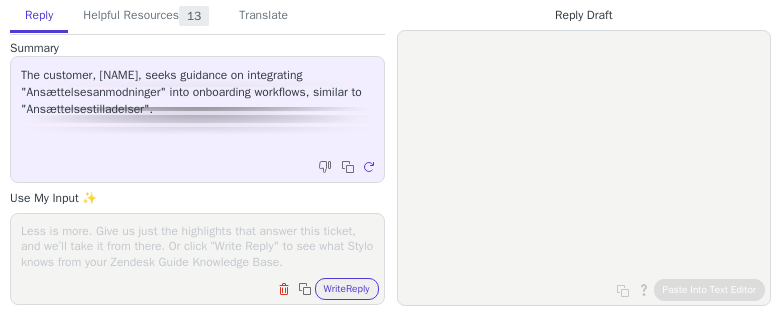 click on "Clear field Copy to clipboard Write  Reply" at bounding box center (197, 259) 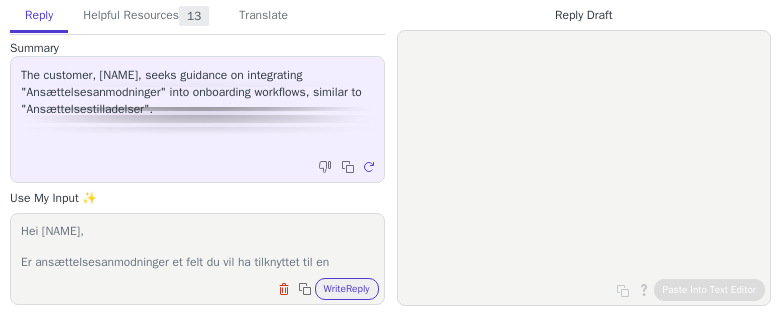 scroll, scrollTop: 48, scrollLeft: 0, axis: vertical 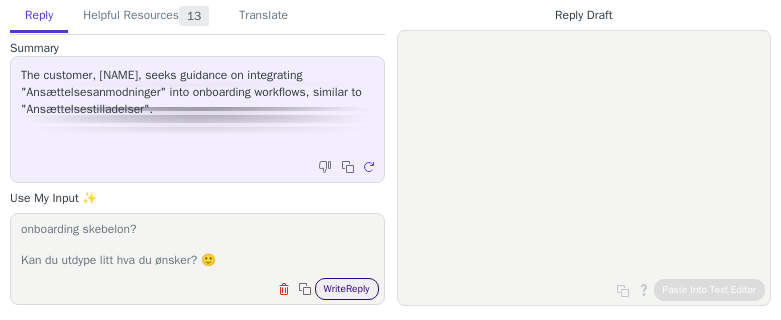 type on "Hei Iben,
Er ansættelsesanmodninger et felt du vil ha tilknyttet til en onboarding skebelon?
Kan du utdype litt hva du ønsker? 🙂" 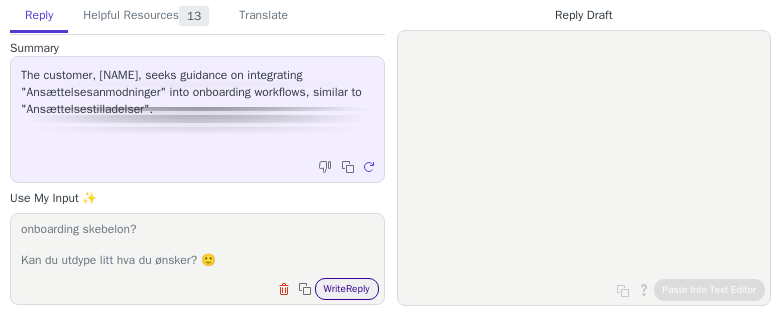 click on "Write  Reply" at bounding box center (347, 289) 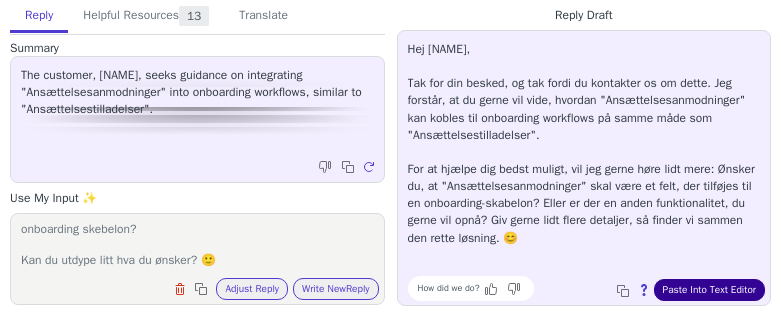 click on "Paste Into Text Editor" at bounding box center (709, 290) 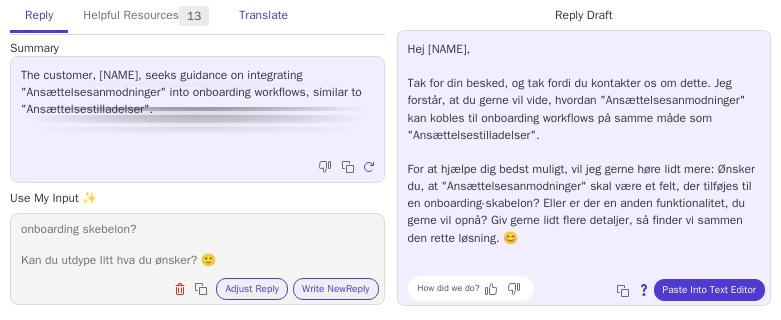 click on "Translate" at bounding box center [263, 16] 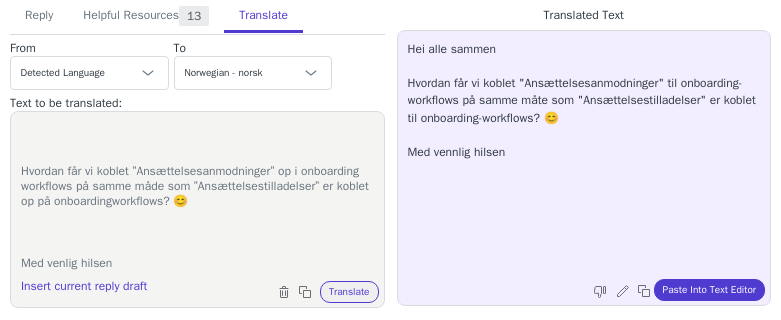 click on "Hej med jer
Hvordan får vi koblet ”Ansættelsesanmodninger” op i onboarding workflows på samme måde som ”Ansættelsestilladelser” er koblet op på onboardingworkflows? 😊
Med venlig hilsen" at bounding box center (197, 197) 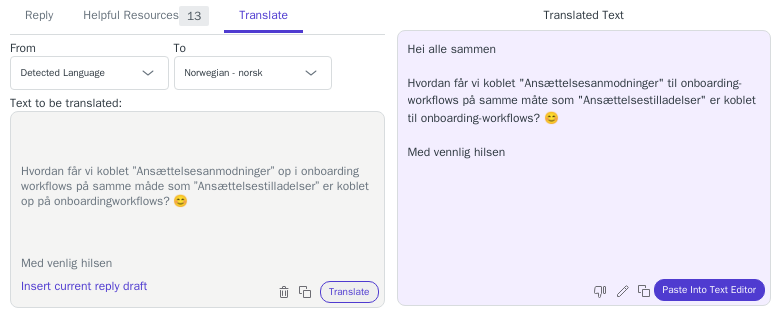 paste on "i Iben,
Er ansættelsesanmodninger et felt du vil ha tilknyttet til en onboarding skebelon?
Kan du utdype litt hva du ønsker? 🙂" 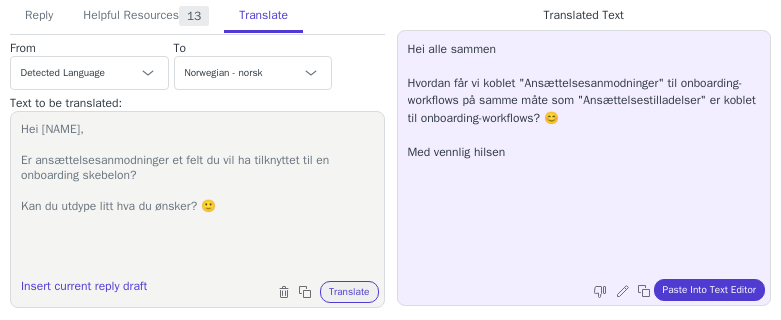scroll, scrollTop: 0, scrollLeft: 0, axis: both 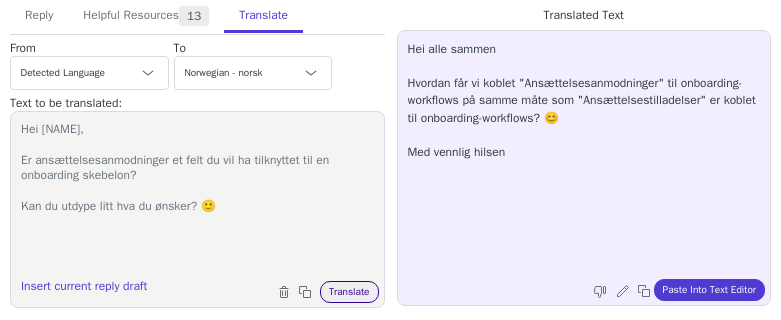 type on "Hei Iben,
Er ansættelsesanmodninger et felt du vil ha tilknyttet til en onboarding skebelon?
Kan du utdype litt hva du ønsker? 🙂" 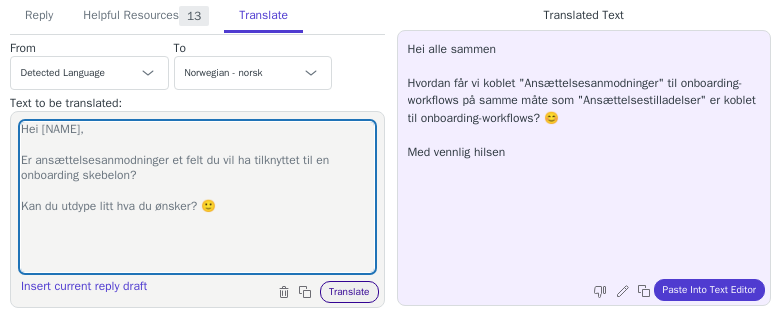 click on "Translate" at bounding box center (349, 292) 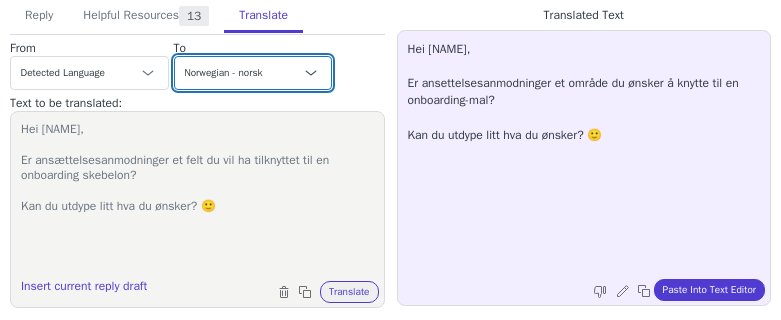 click on "Czech English Danish - dansk Dutch French French (Canada) German Italian Japanese Korean Norwegian Polish Portuguese Portuguese (Brazil) Slovak Spanish Swedish - svenska English (United Kingdom) Norwegian - norsk" at bounding box center (253, 73) 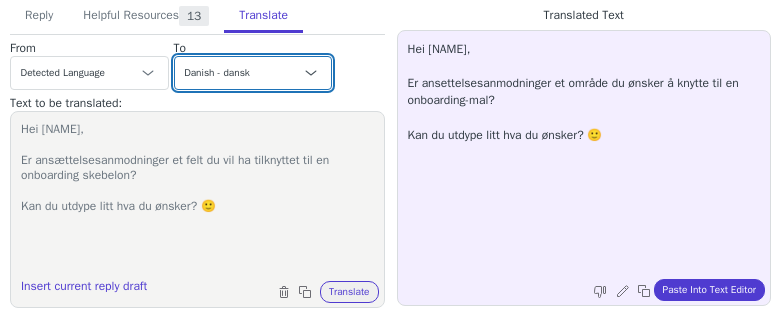 click on "Czech English Danish - dansk Dutch French French (Canada) German Italian Japanese Korean Norwegian Polish Portuguese Portuguese (Brazil) Slovak Spanish Swedish - svenska English (United Kingdom) Norwegian - norsk" at bounding box center [253, 73] 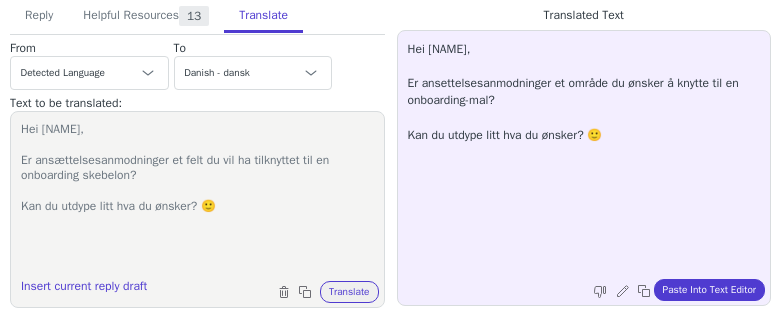 click on "Insert current reply draft Clear text Copy to clipboard Translate" at bounding box center [207, 290] 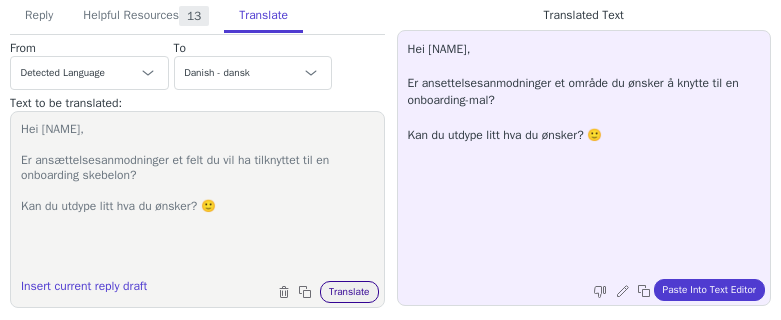 click on "Translate" at bounding box center [349, 292] 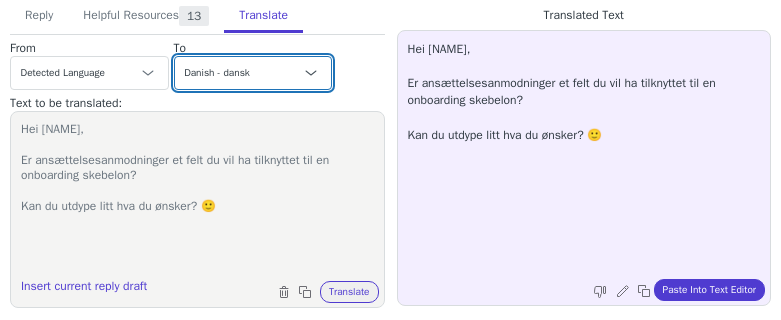 click on "Czech English Danish - dansk Dutch French French (Canada) German Italian Japanese Korean Norwegian Polish Portuguese Portuguese (Brazil) Slovak Spanish Swedish - svenska English (United Kingdom) Norwegian - norsk" at bounding box center (253, 73) 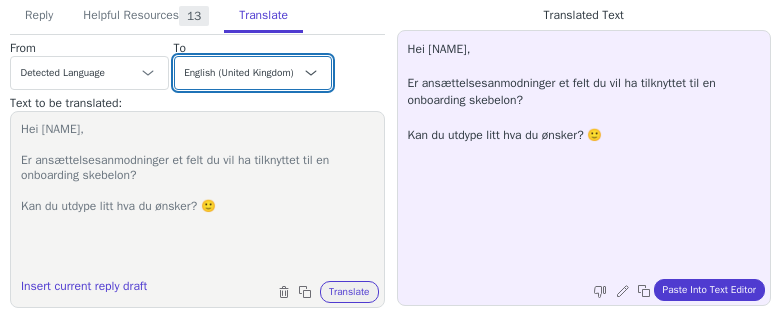 click on "Czech English Danish - dansk Dutch French French (Canada) German Italian Japanese Korean Norwegian Polish Portuguese Portuguese (Brazil) Slovak Spanish Swedish - svenska English (United Kingdom) Norwegian - norsk" at bounding box center (253, 73) 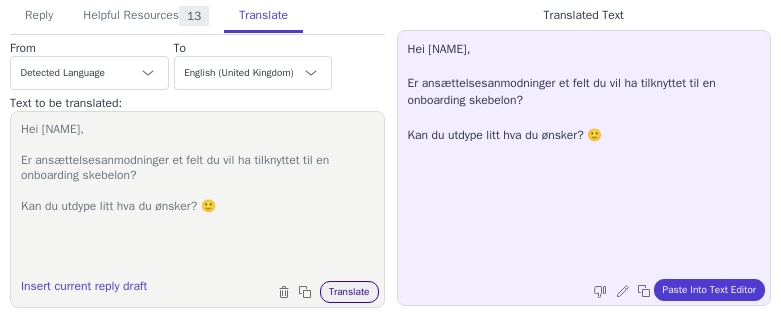 click on "Translate" at bounding box center (349, 292) 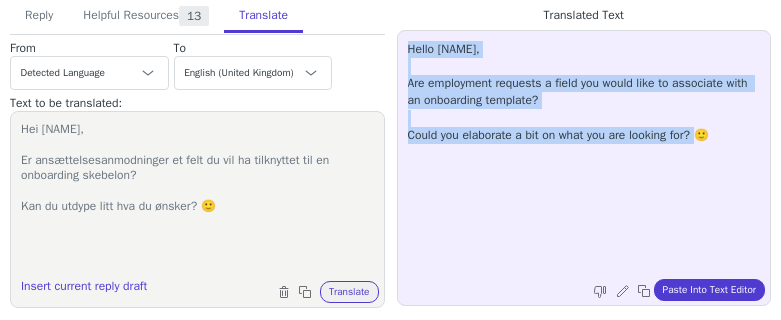 drag, startPoint x: 724, startPoint y: 133, endPoint x: 400, endPoint y: 46, distance: 335.47726 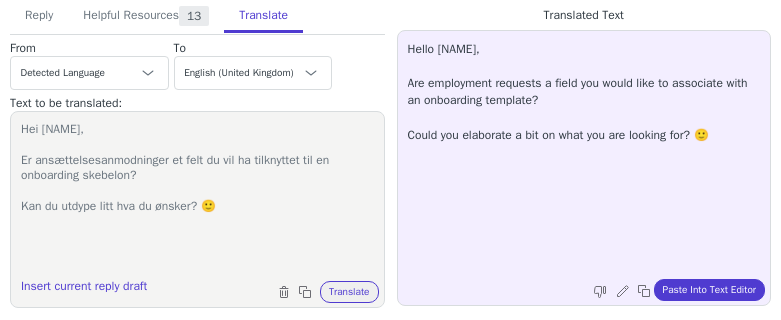 click on "Hei Iben,
Er ansættelsesanmodninger et felt du vil ha tilknyttet til en onboarding skebelon?
Kan du utdype litt hva du ønsker? 🙂" at bounding box center (197, 197) 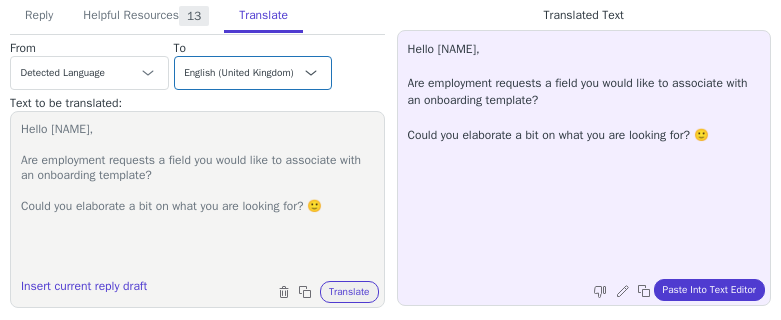type on "Hello Iben,
Are employment requests a field you would like to associate with an onboarding template?
Could you elaborate a bit on what you are looking for? 🙂" 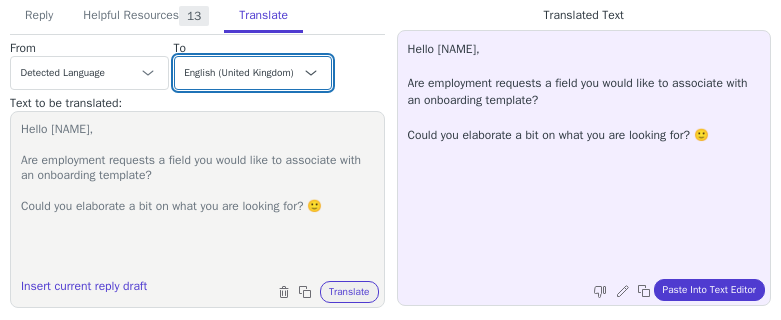 click on "Czech English Danish - dansk Dutch French French (Canada) German Italian Japanese Korean Norwegian Polish Portuguese Portuguese (Brazil) Slovak Spanish Swedish - svenska English (United Kingdom) Norwegian - norsk" at bounding box center (253, 73) 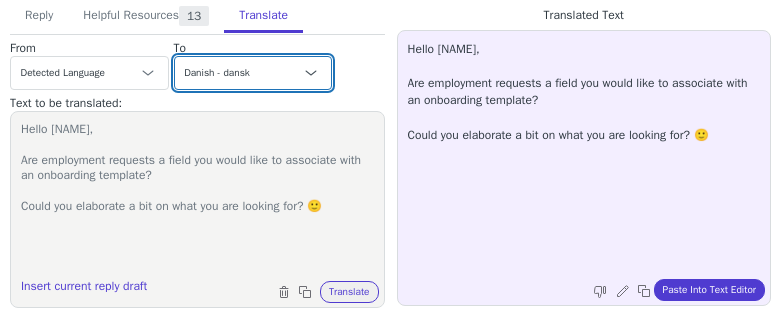 click on "Czech English Danish - dansk Dutch French French (Canada) German Italian Japanese Korean Norwegian Polish Portuguese Portuguese (Brazil) Slovak Spanish Swedish - svenska English (United Kingdom) Norwegian - norsk" at bounding box center [253, 73] 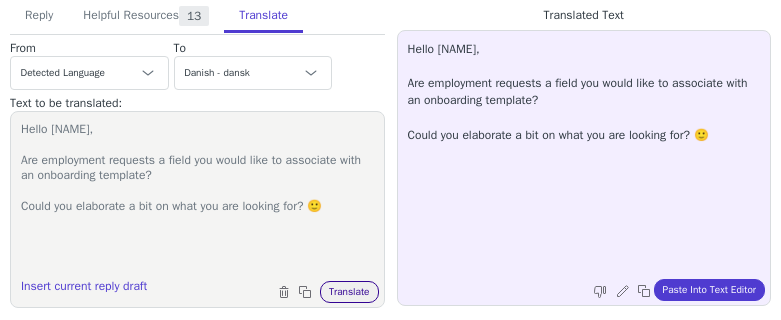 click on "Translate" at bounding box center (349, 292) 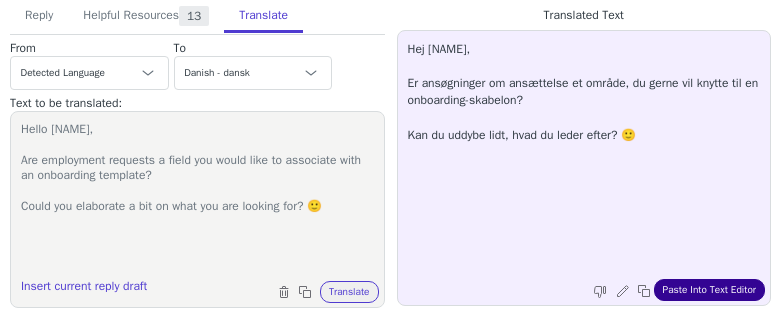 click on "Paste Into Text Editor" at bounding box center (709, 290) 